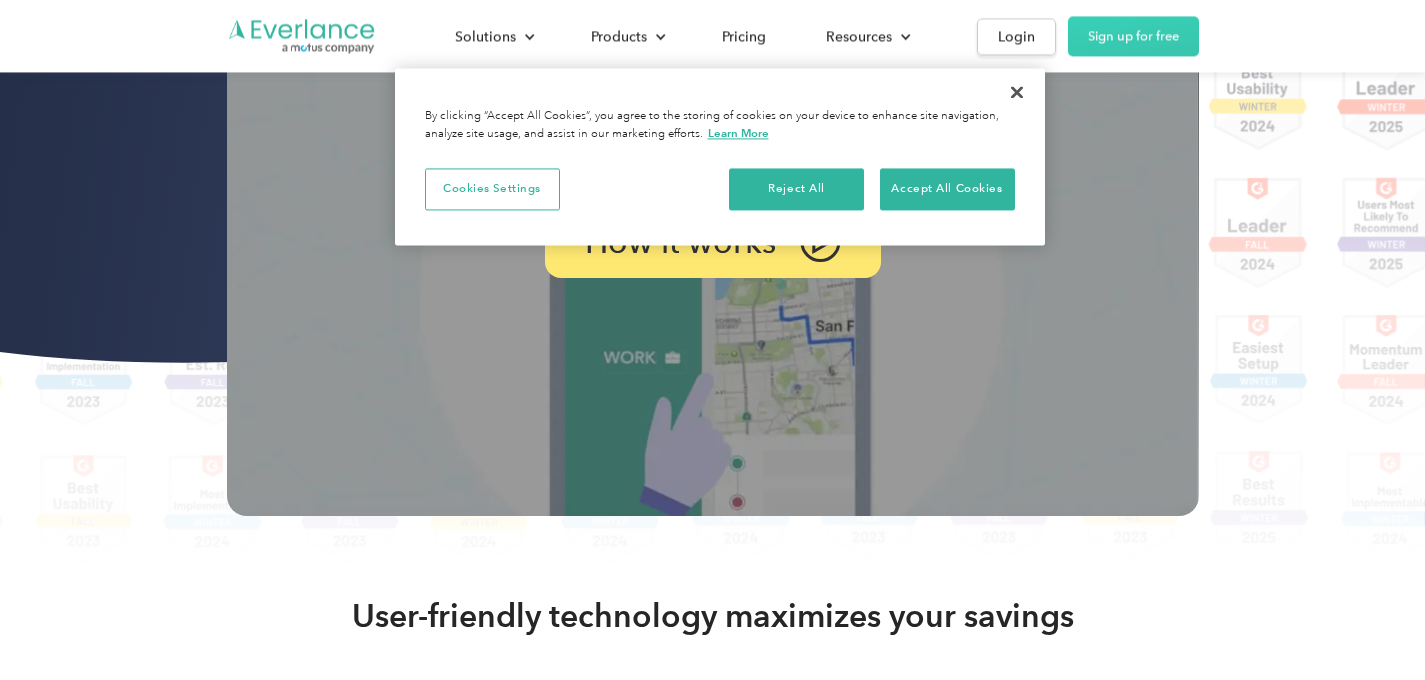 scroll, scrollTop: 368, scrollLeft: 0, axis: vertical 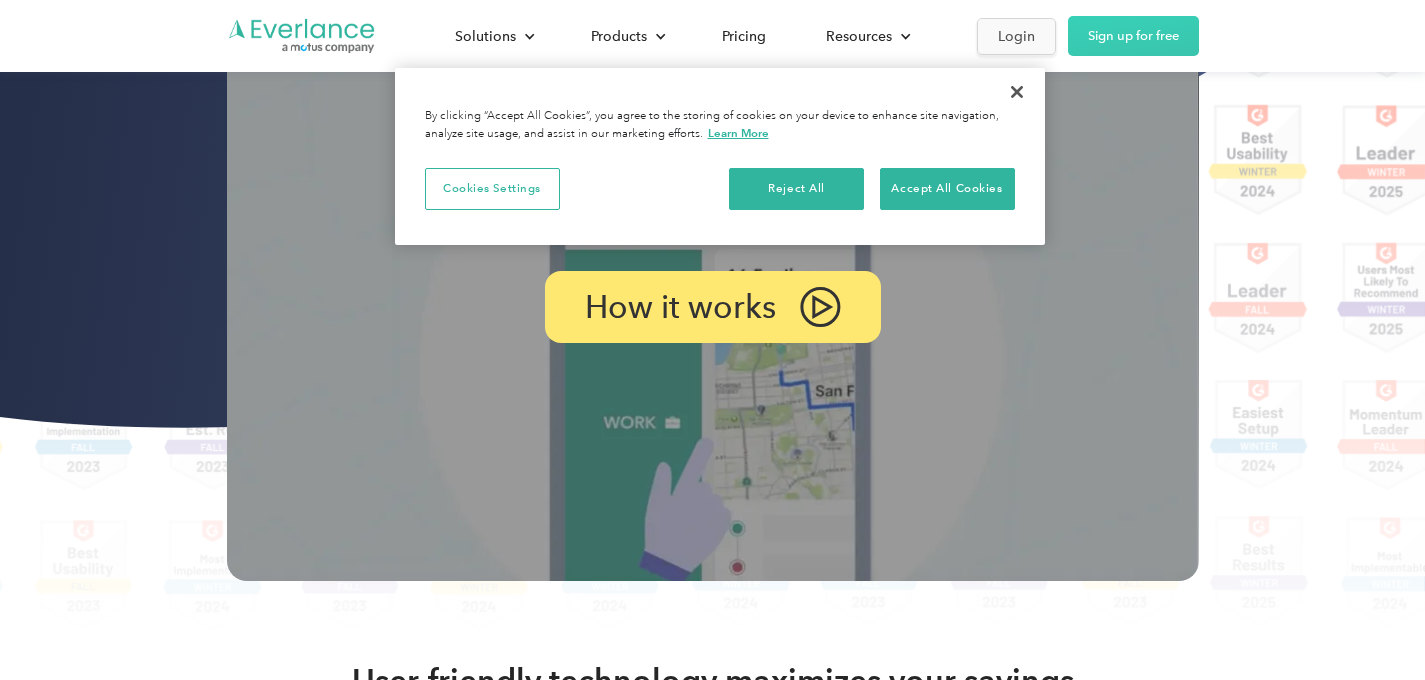 click on "Login" at bounding box center [1016, 36] 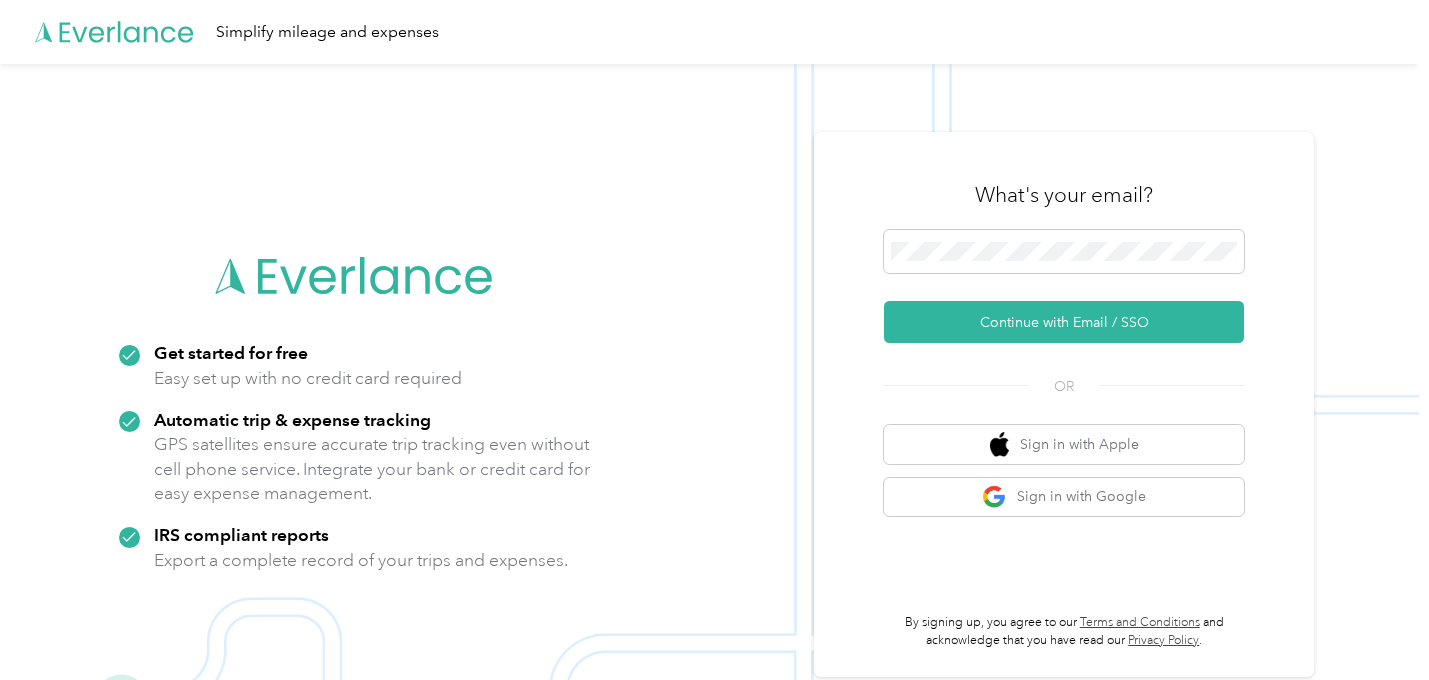 scroll, scrollTop: 0, scrollLeft: 0, axis: both 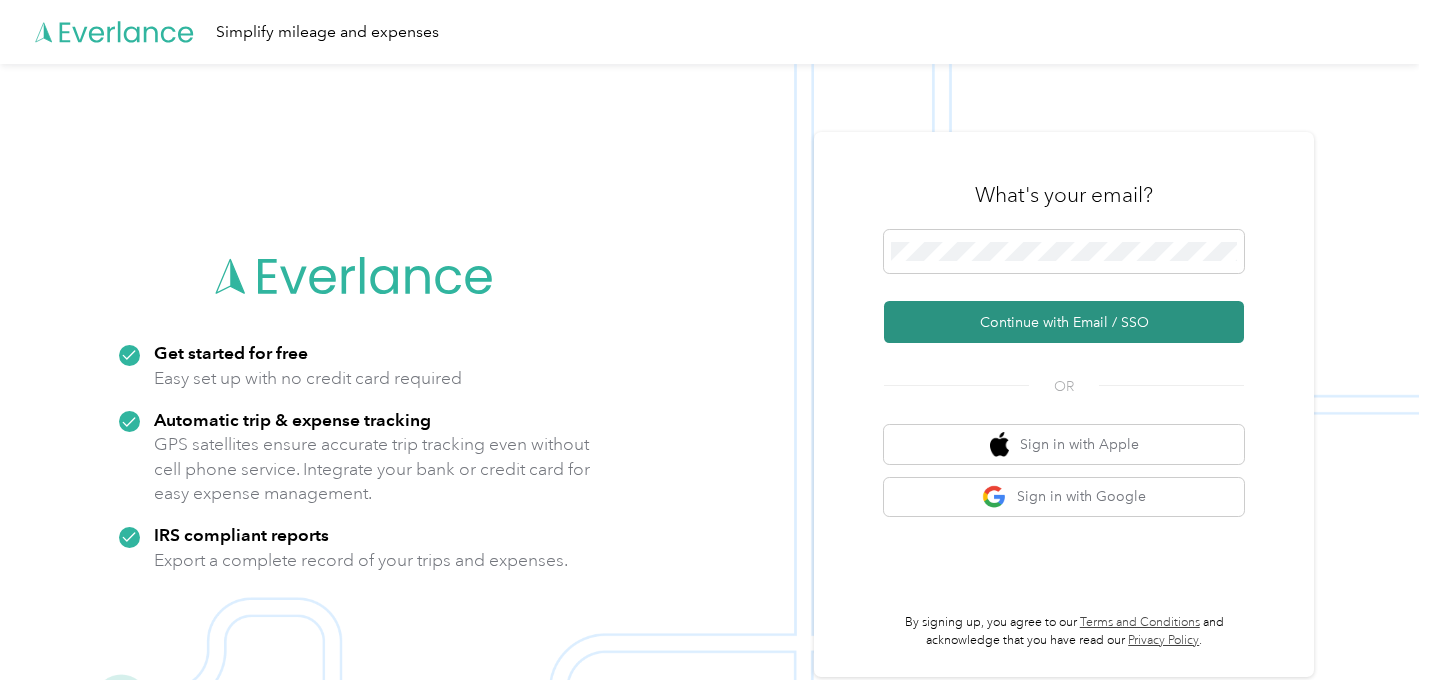 click on "Continue with Email / SSO" at bounding box center (1064, 322) 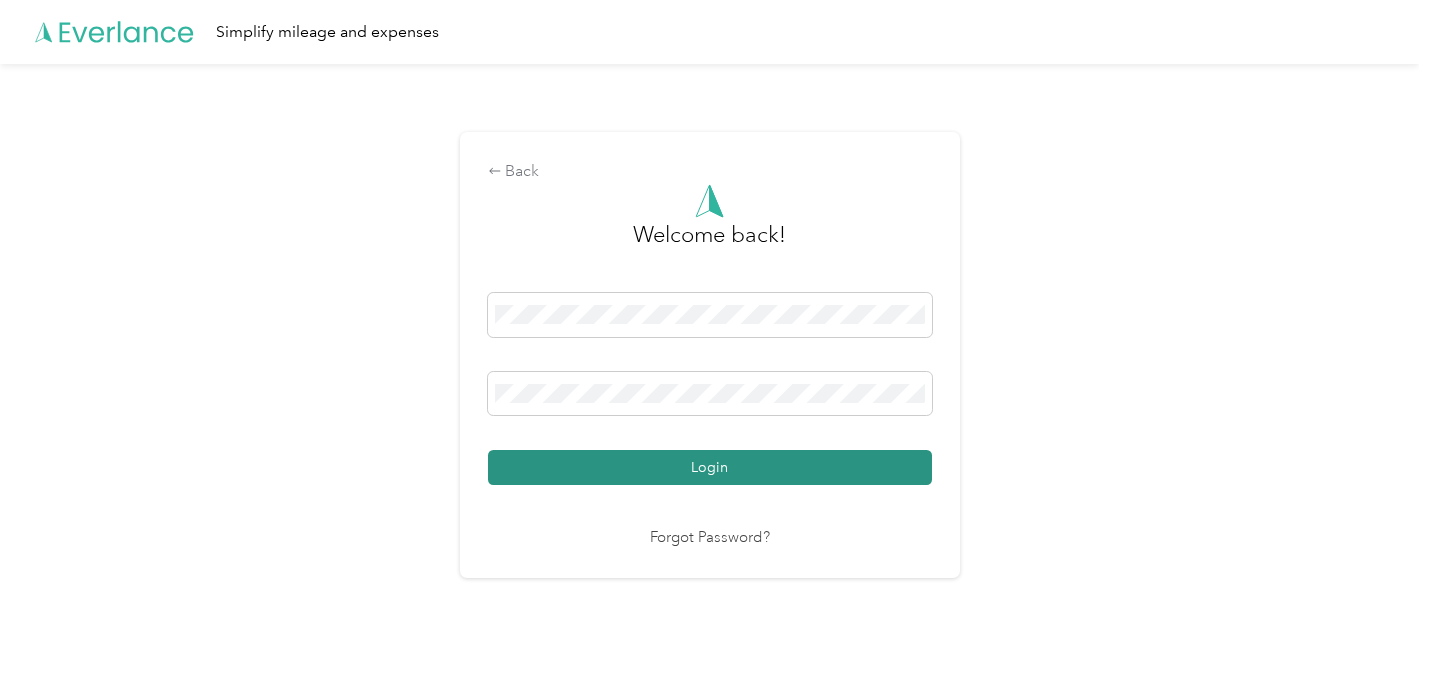 click on "Login" at bounding box center (710, 467) 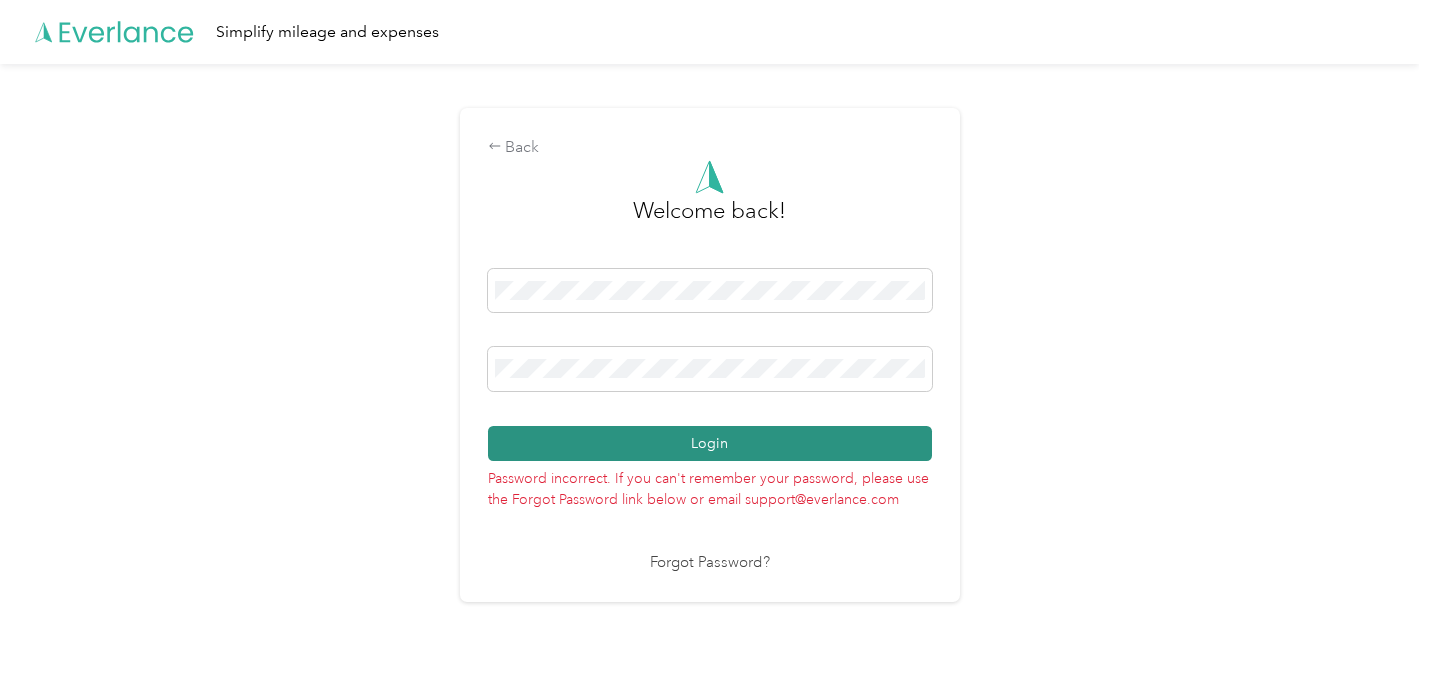 click on "Login" at bounding box center [710, 443] 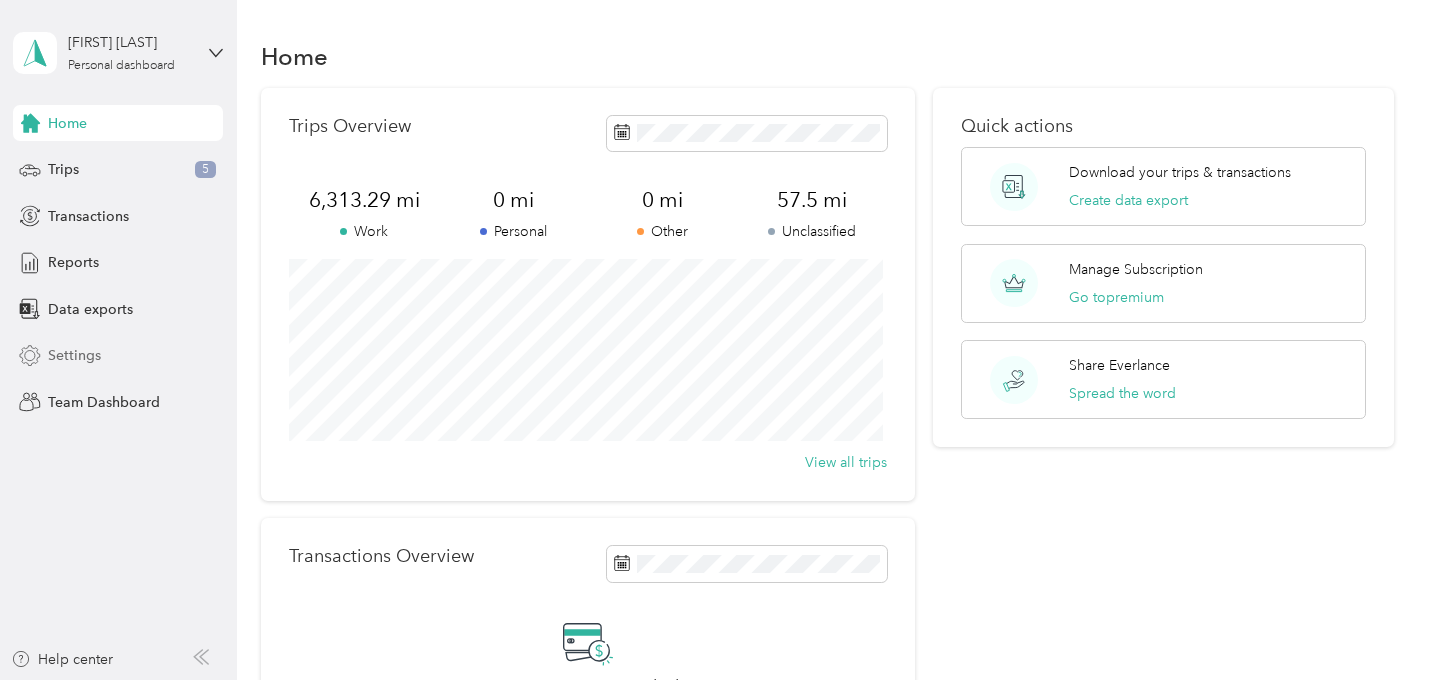 click on "Settings" at bounding box center [74, 355] 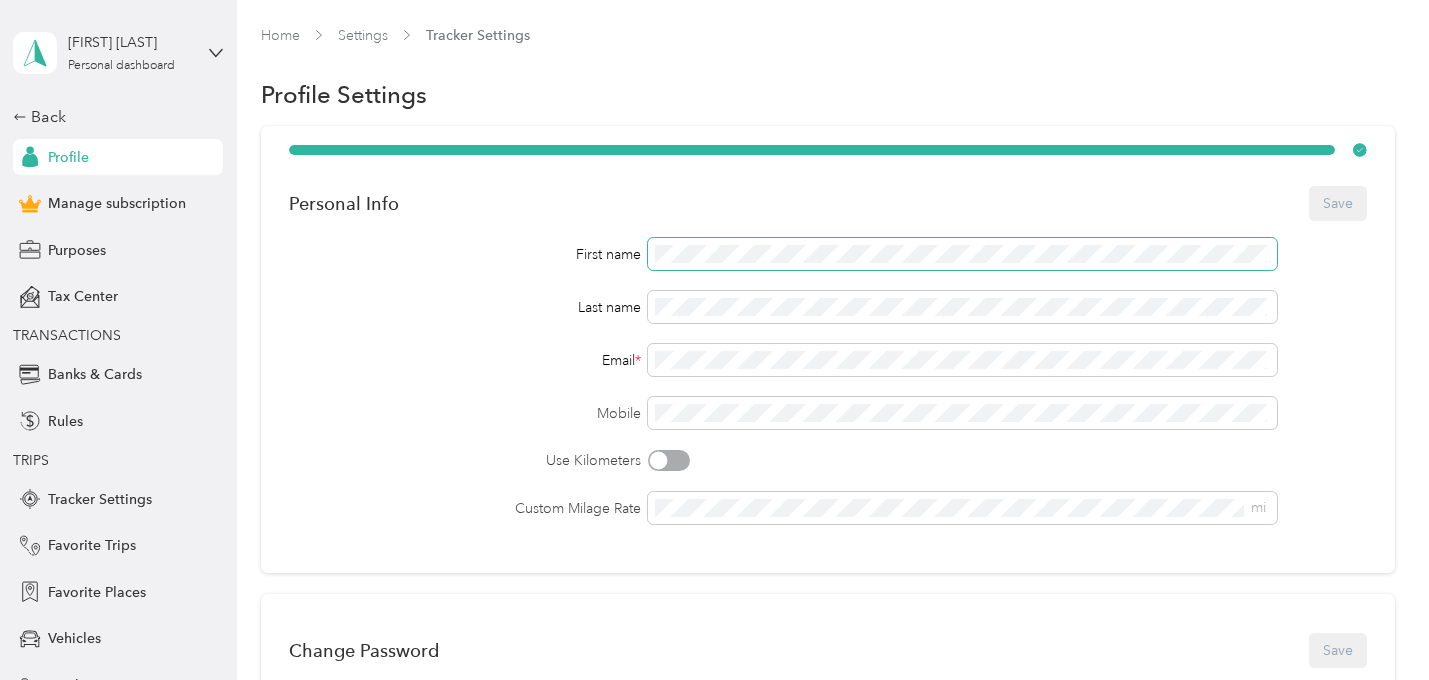 click on "First name" at bounding box center [827, 254] 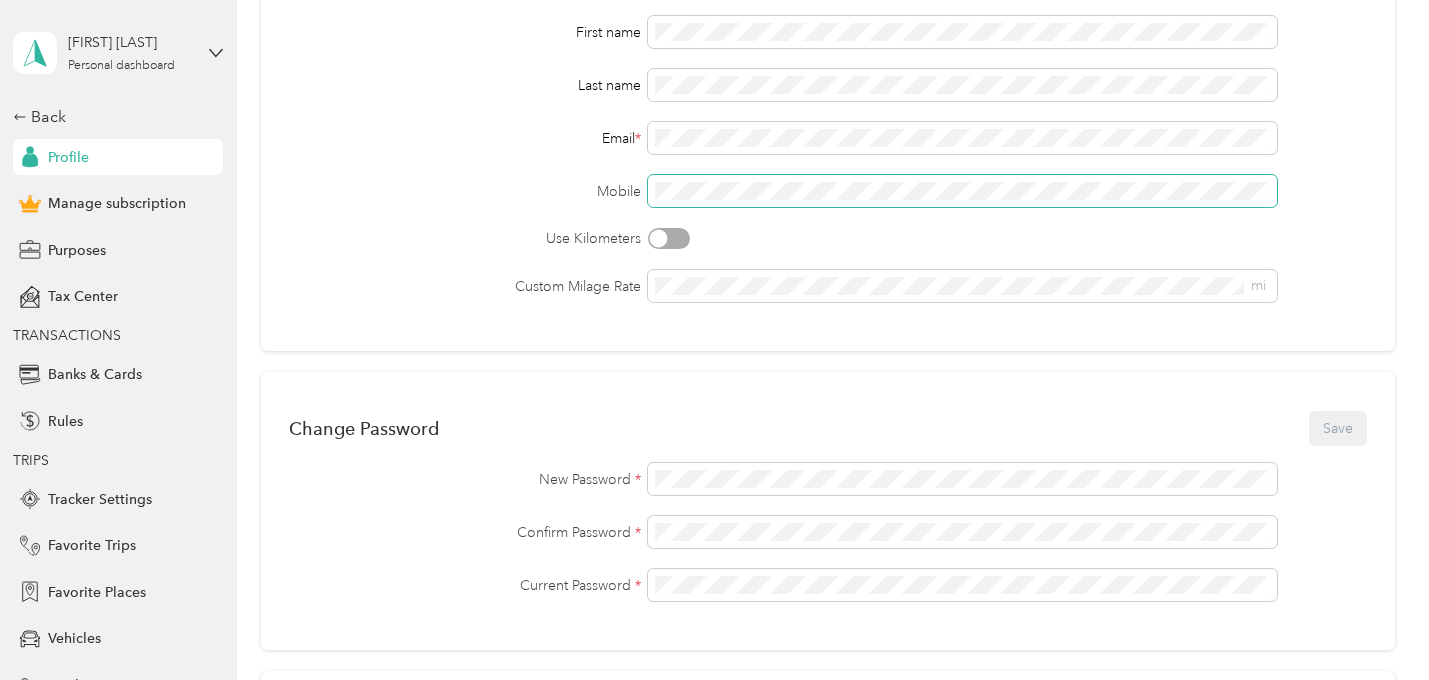 scroll, scrollTop: 234, scrollLeft: 0, axis: vertical 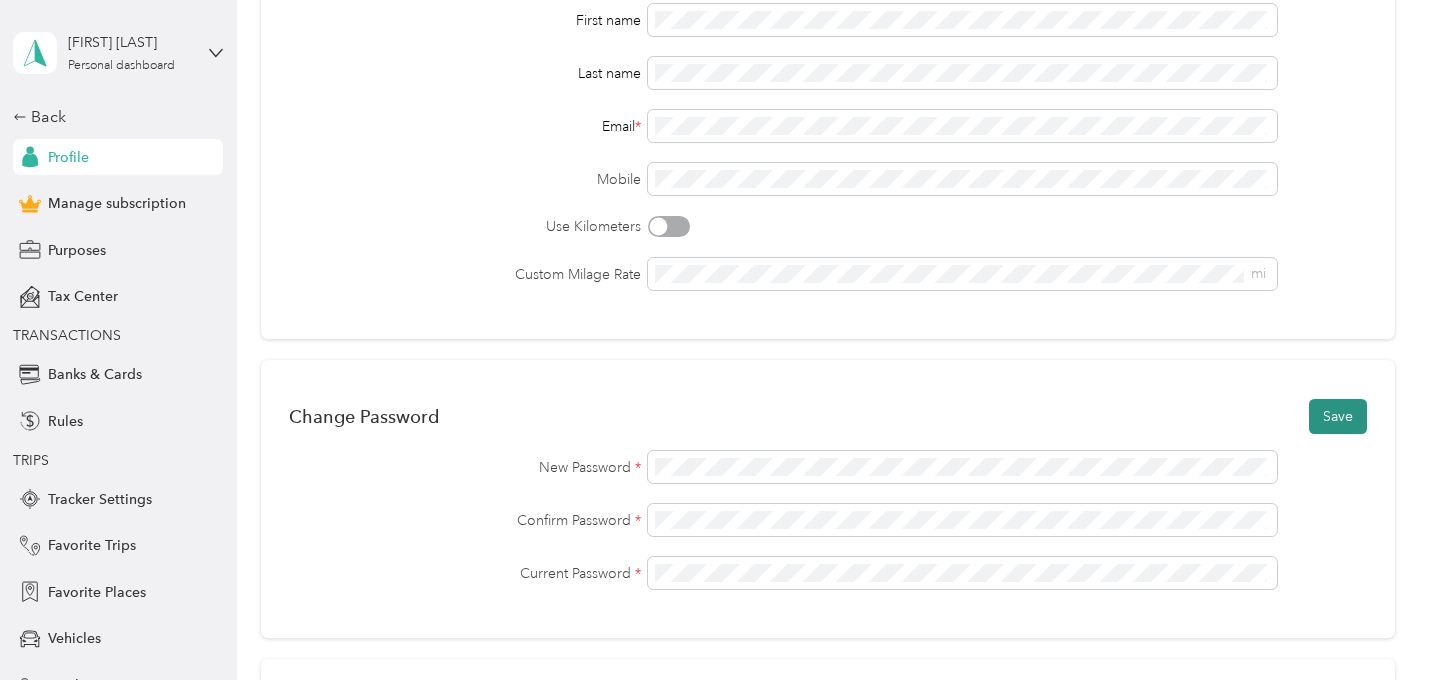 click on "Save" at bounding box center [1338, 416] 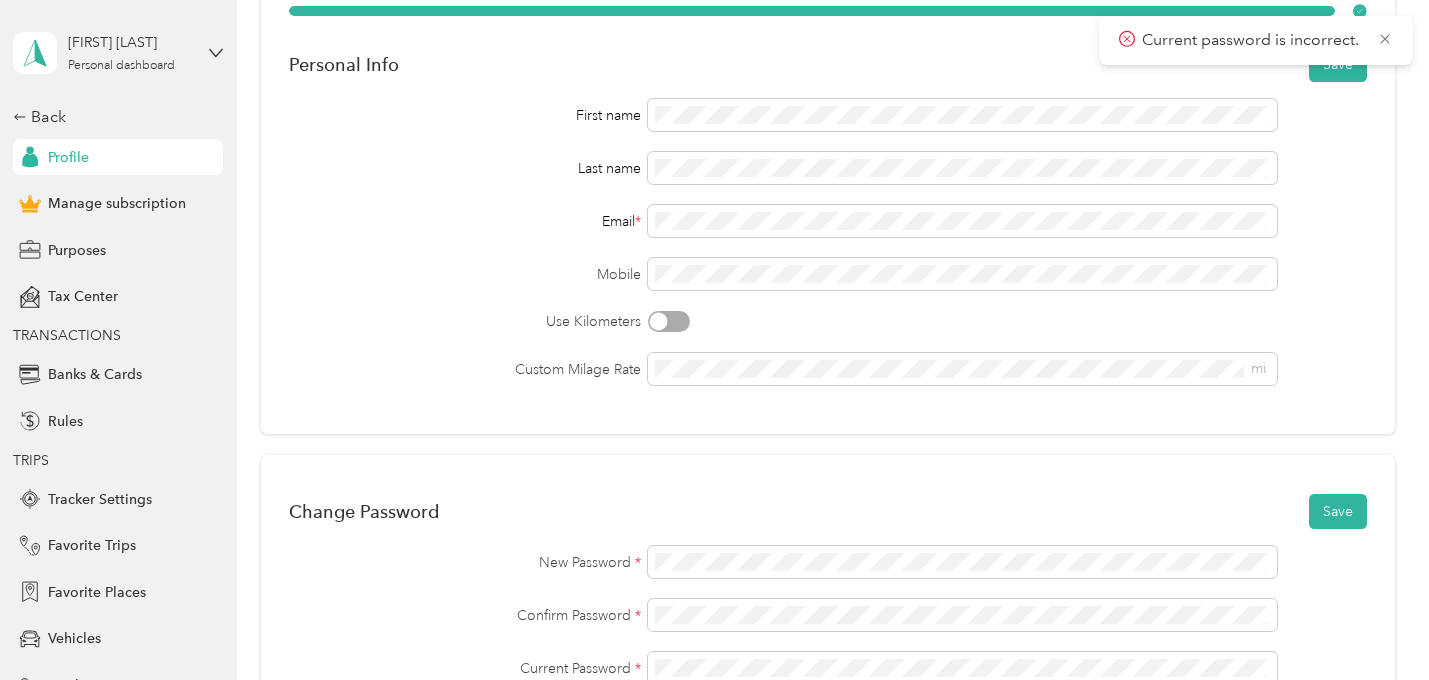 scroll, scrollTop: 108, scrollLeft: 0, axis: vertical 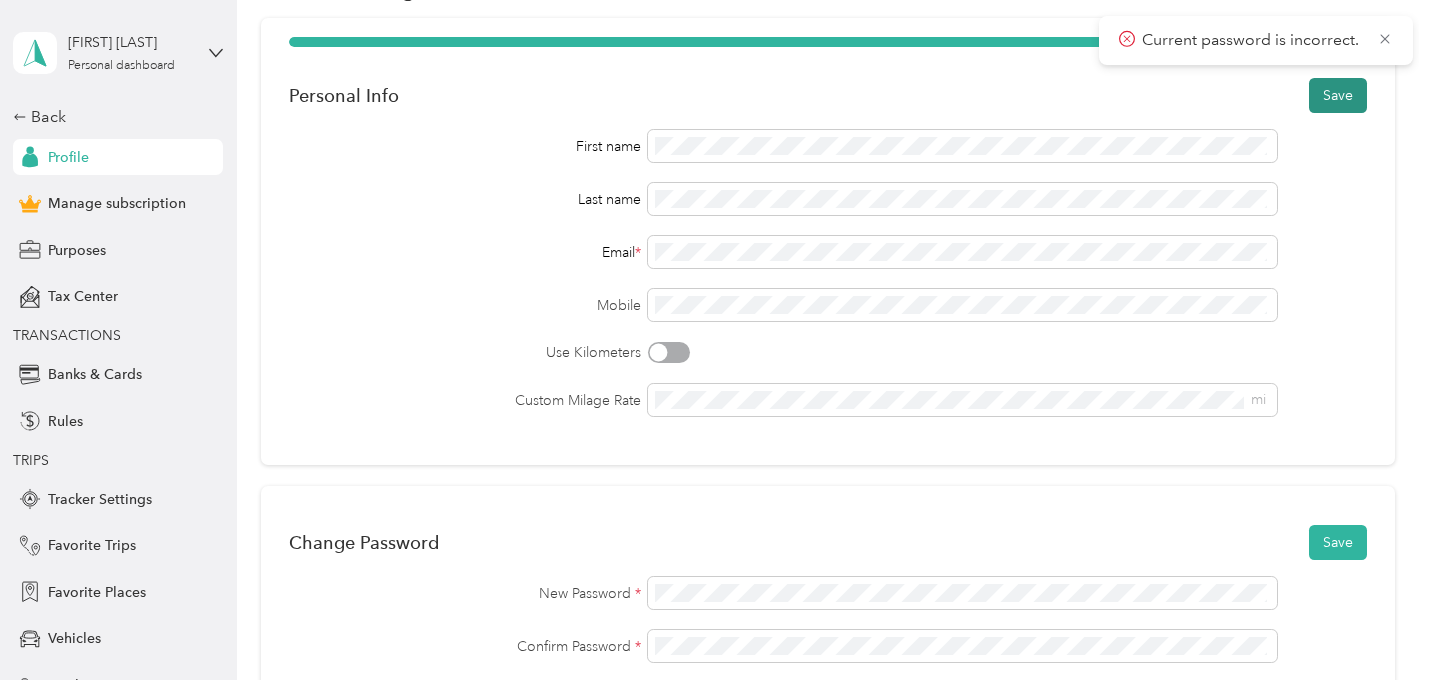 click on "Save" at bounding box center [1338, 95] 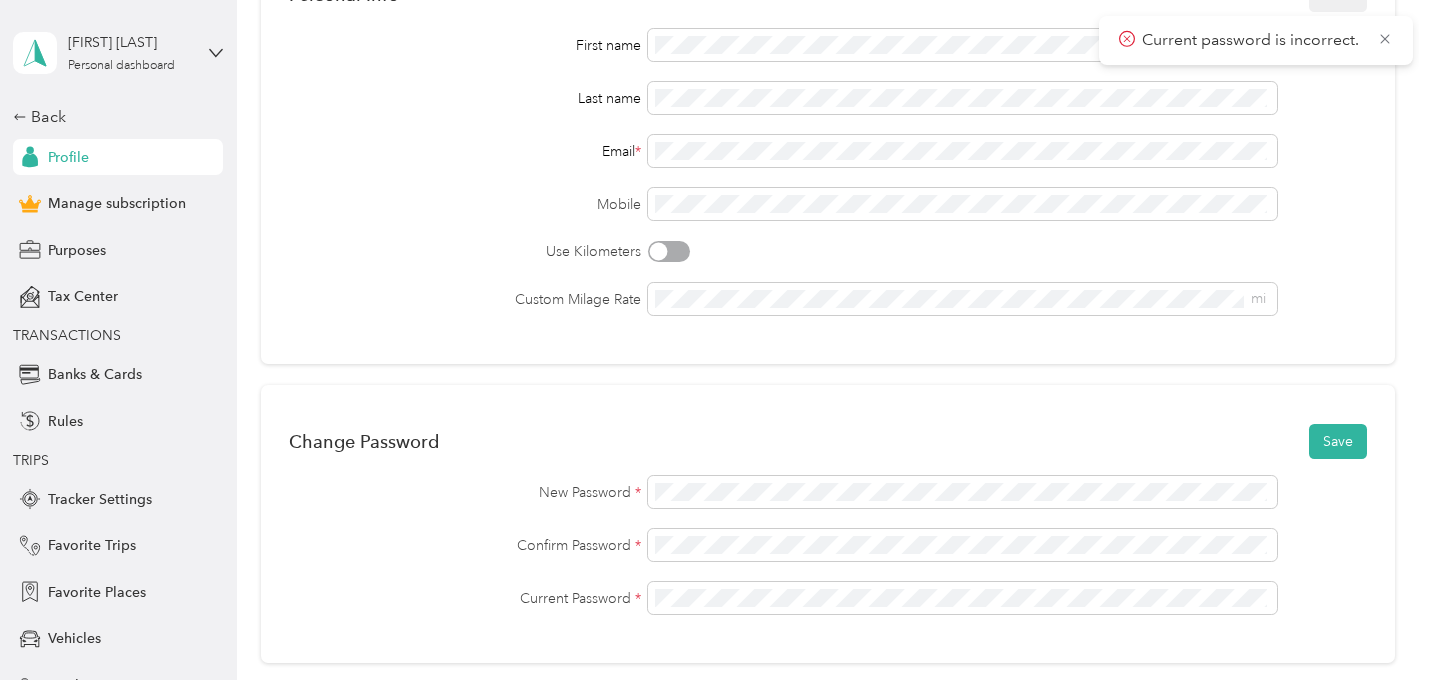 scroll, scrollTop: 252, scrollLeft: 0, axis: vertical 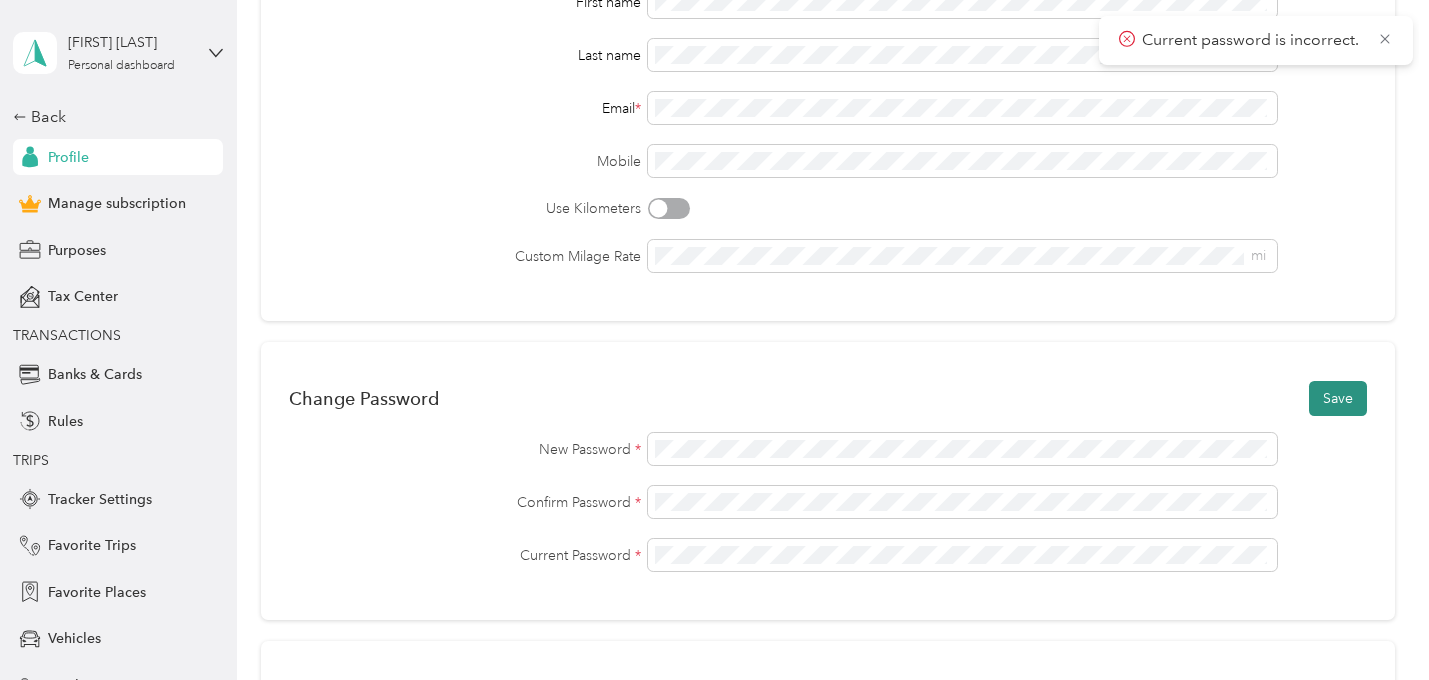 click on "Save" at bounding box center [1338, 398] 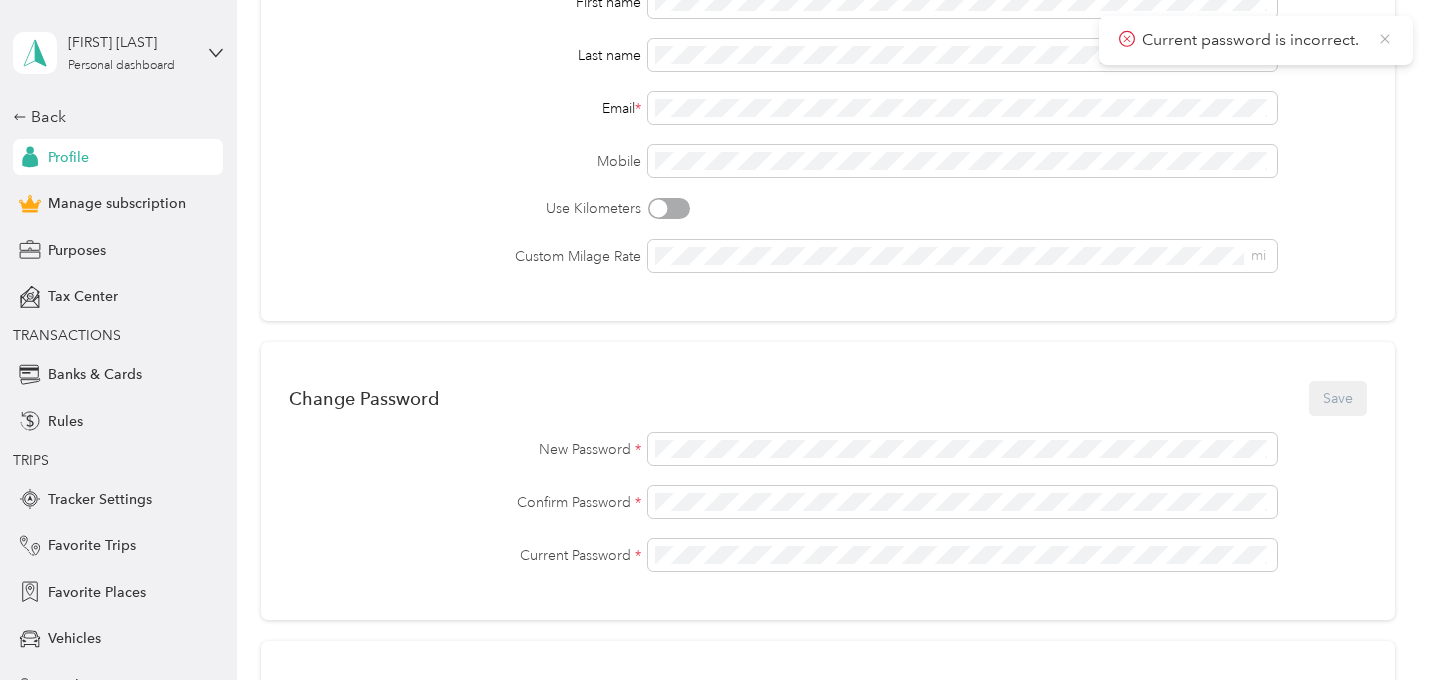 click 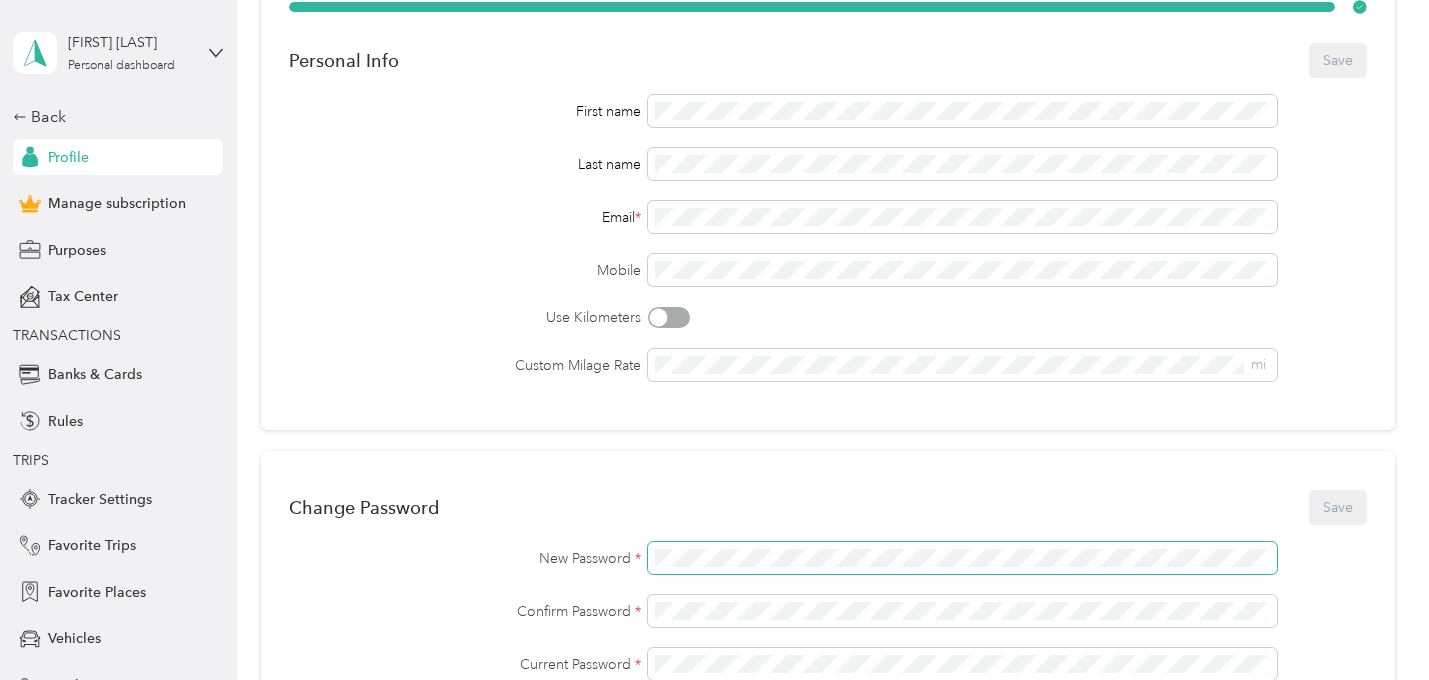 scroll, scrollTop: 90, scrollLeft: 0, axis: vertical 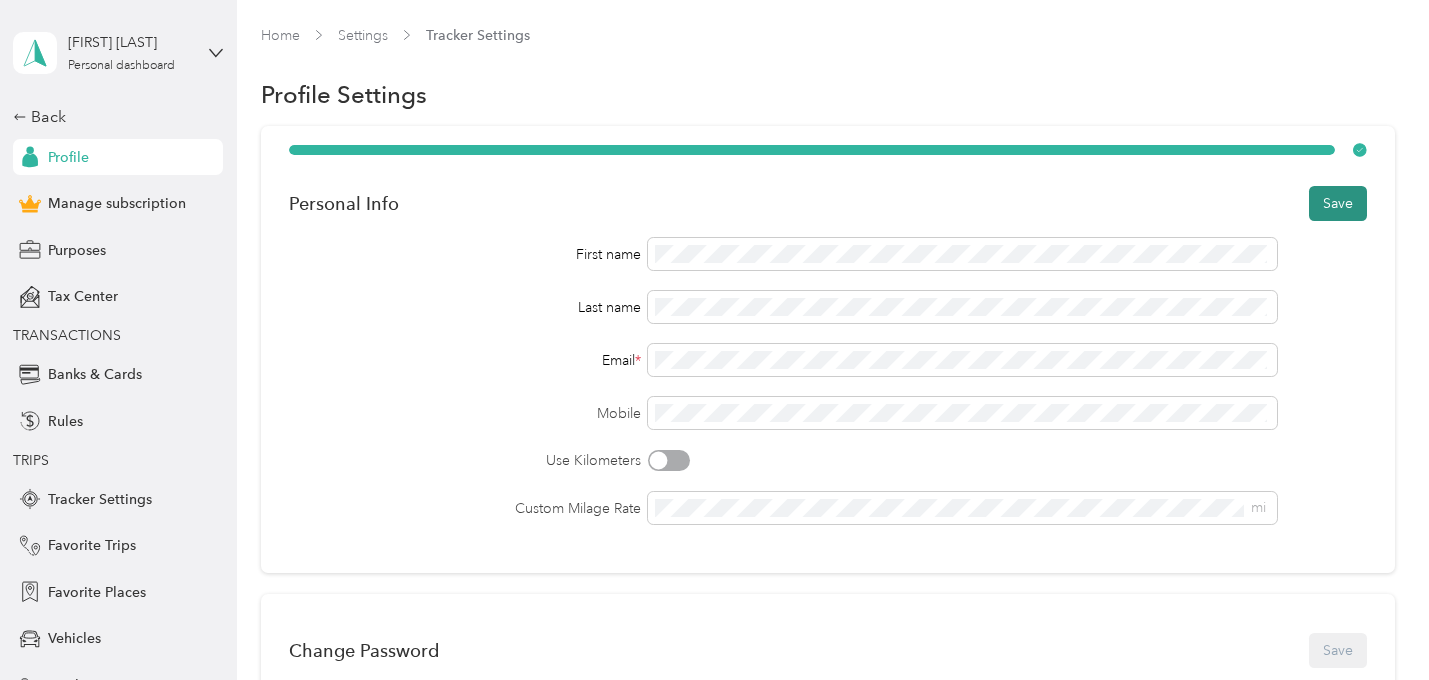click on "Save" at bounding box center [1338, 203] 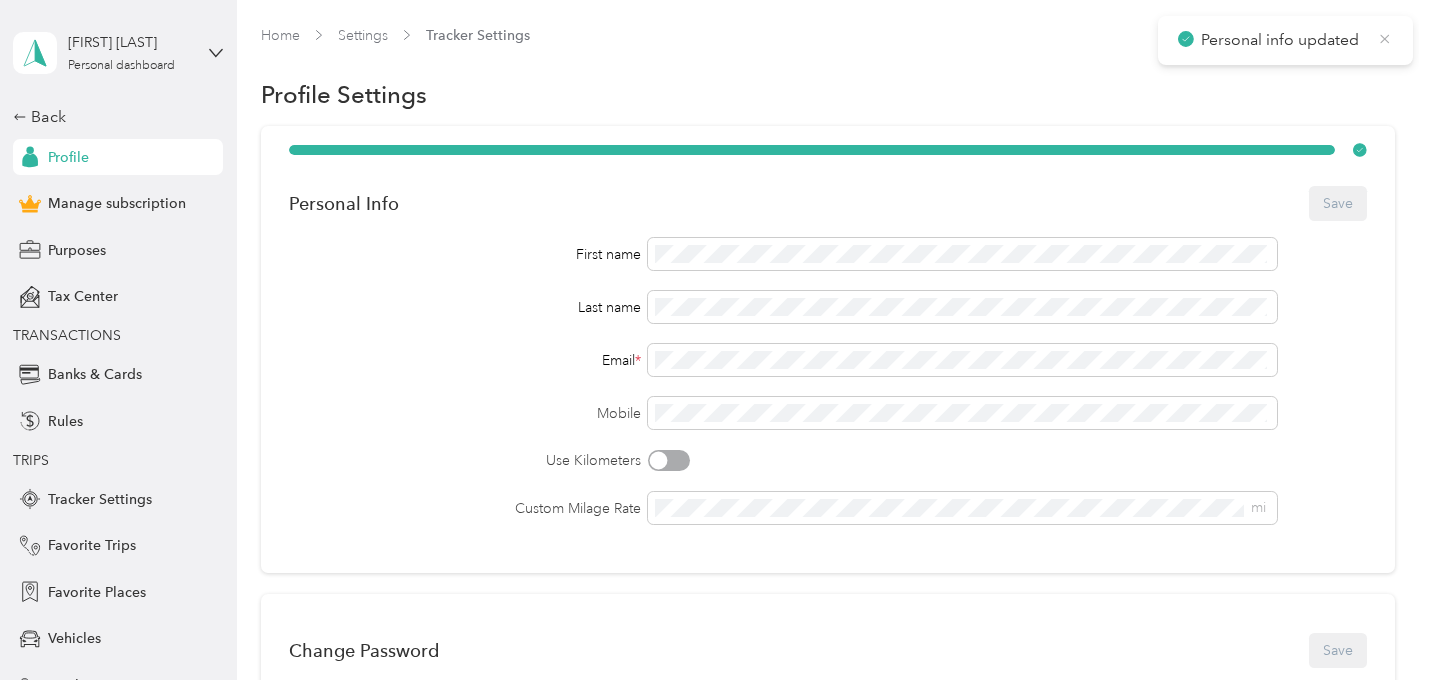 click 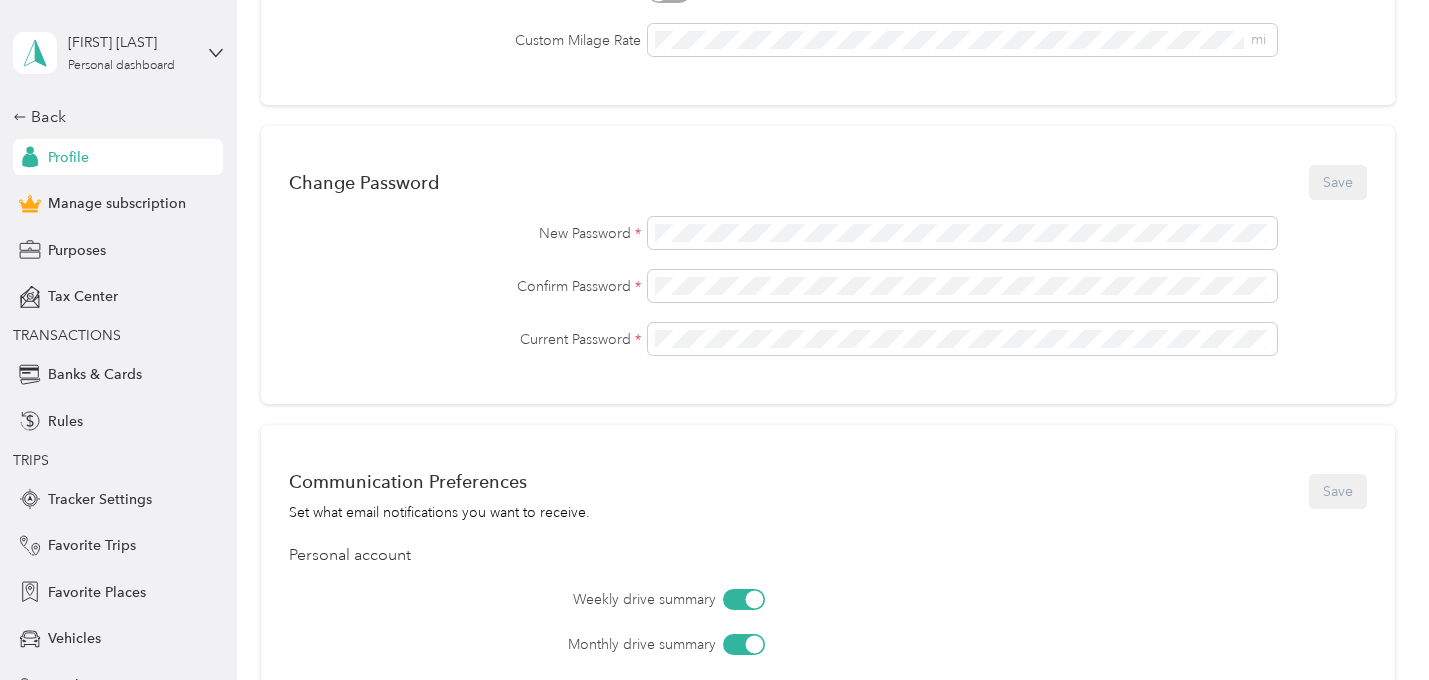 scroll, scrollTop: 0, scrollLeft: 0, axis: both 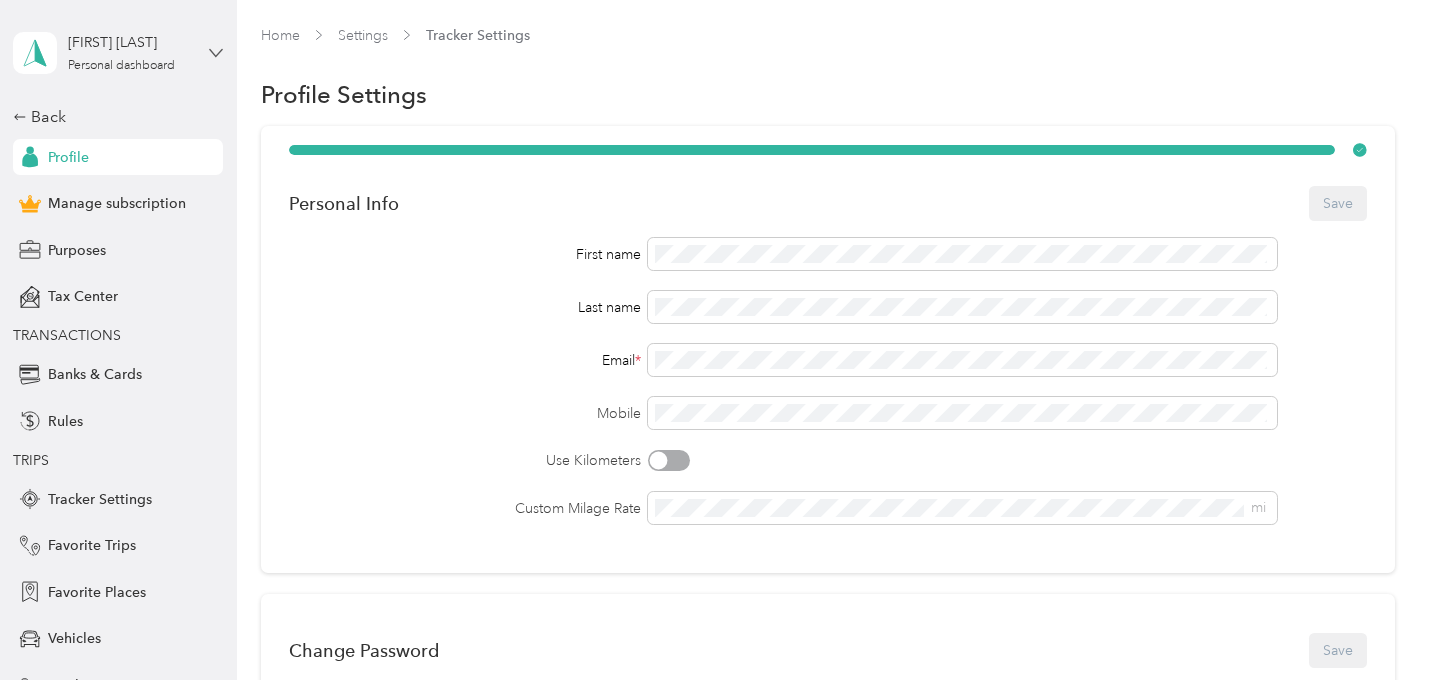 click 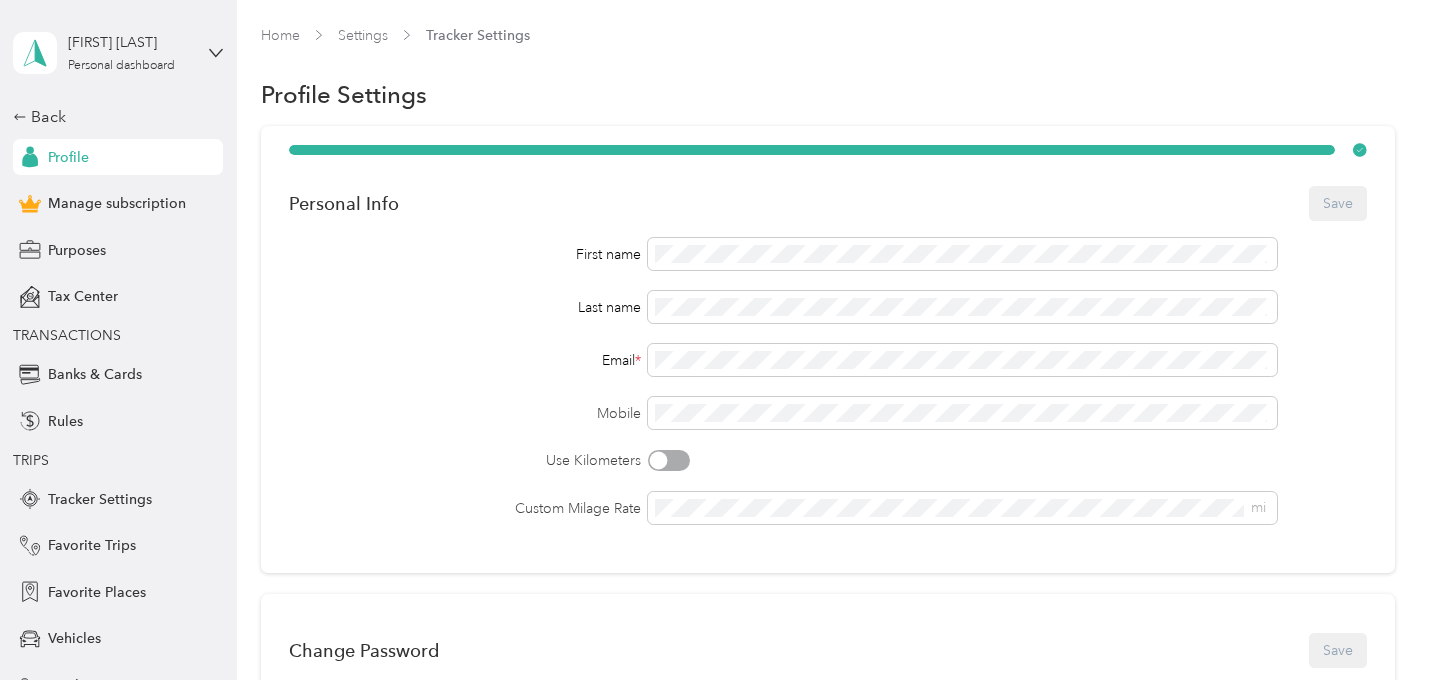 click on "Log out" at bounding box center (158, 164) 